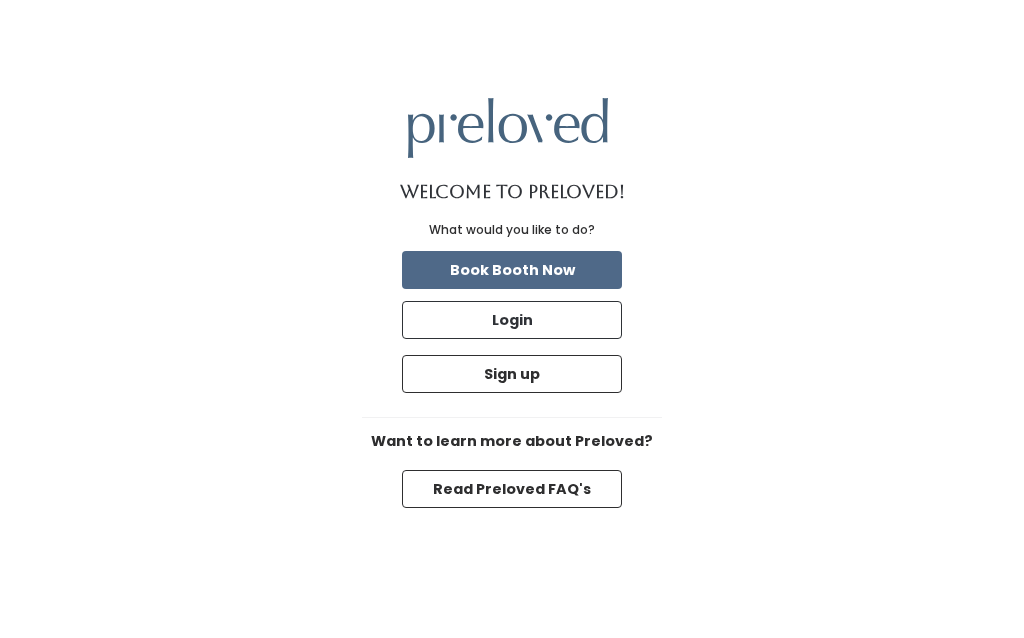 scroll, scrollTop: 0, scrollLeft: 0, axis: both 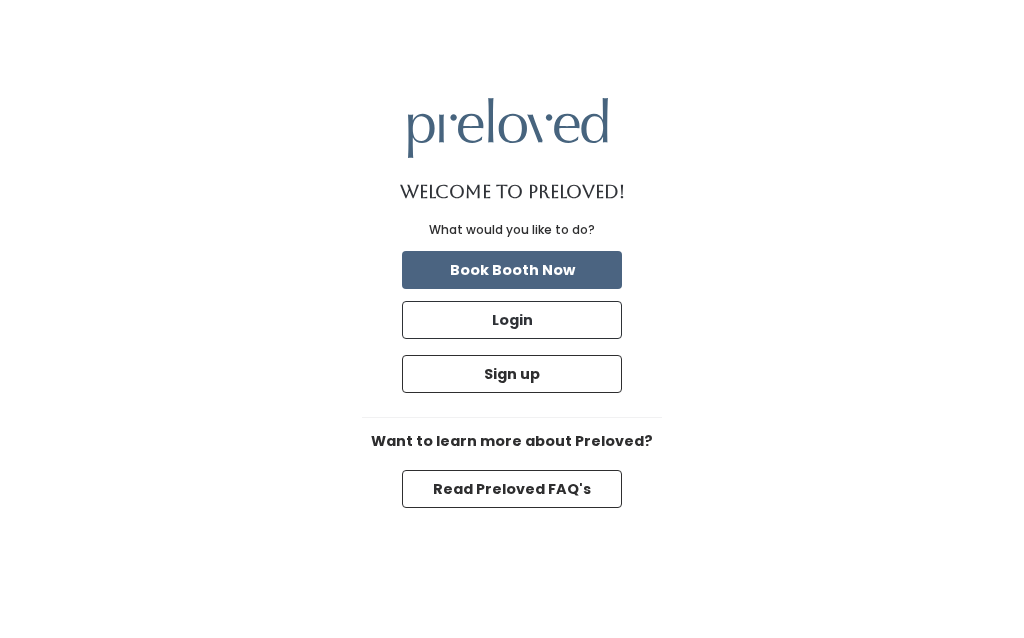 click on "Book Booth Now" at bounding box center [512, 270] 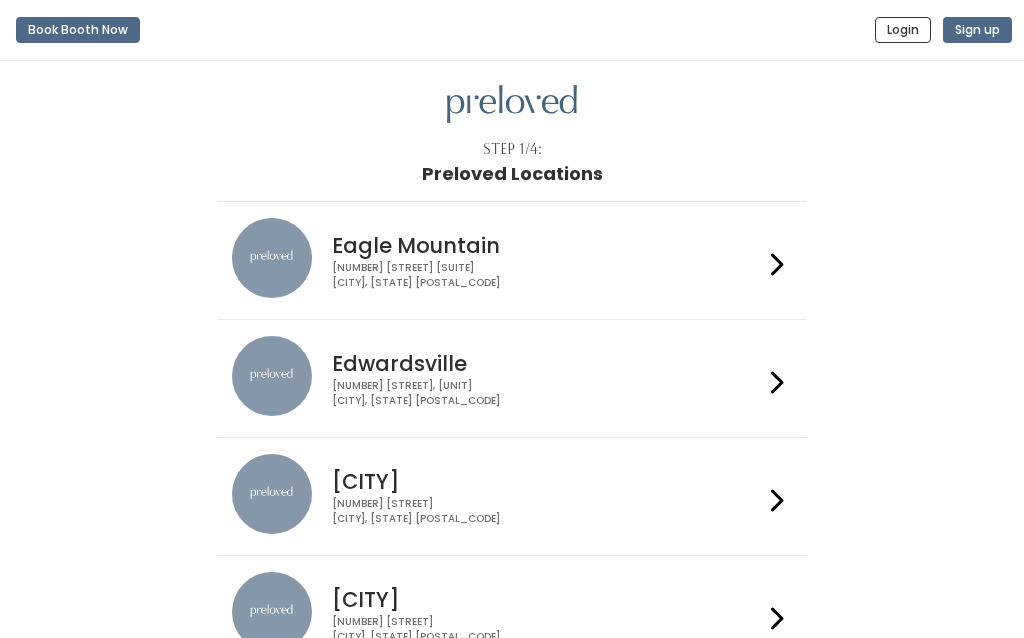 scroll, scrollTop: 0, scrollLeft: 0, axis: both 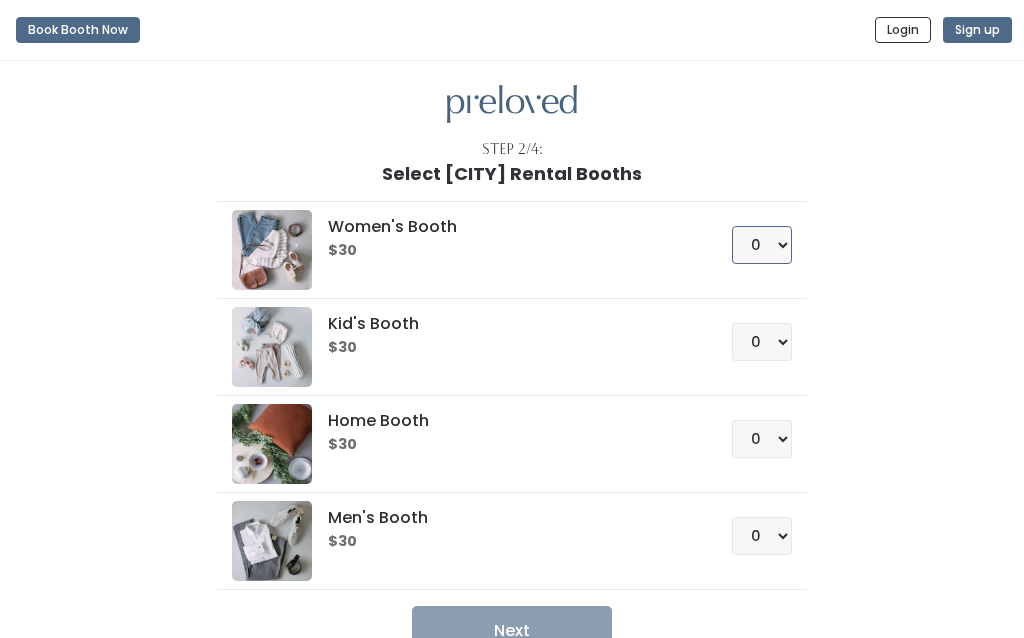 select on "1" 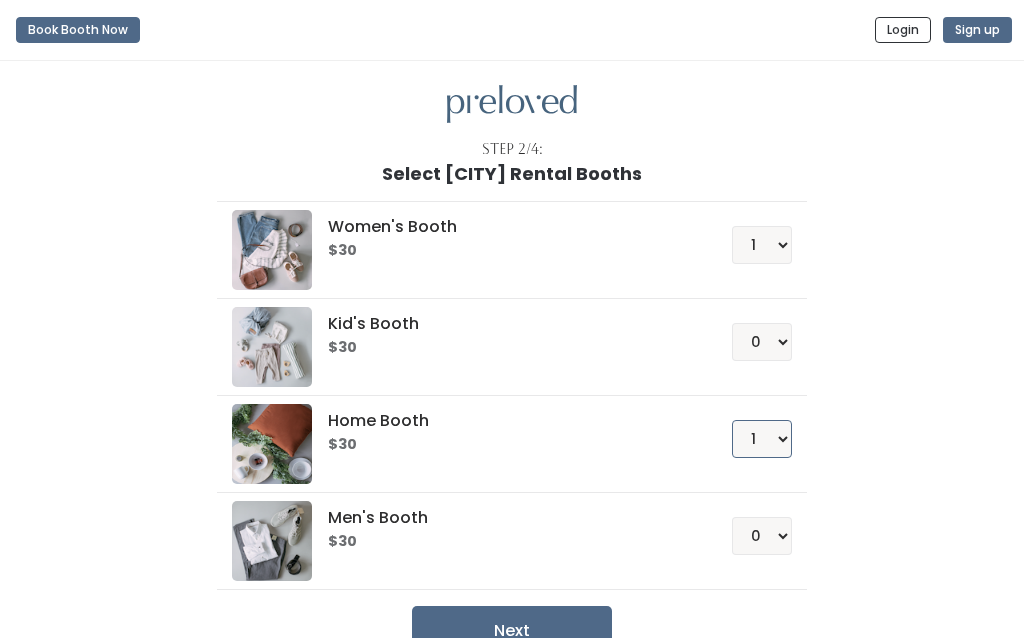 scroll, scrollTop: 31, scrollLeft: 0, axis: vertical 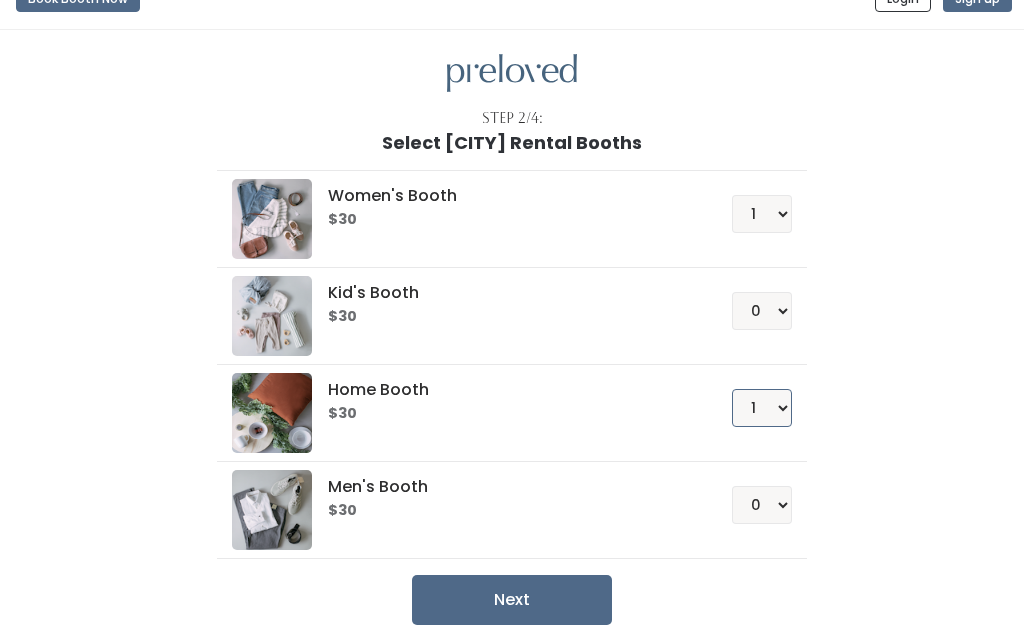 select on "0" 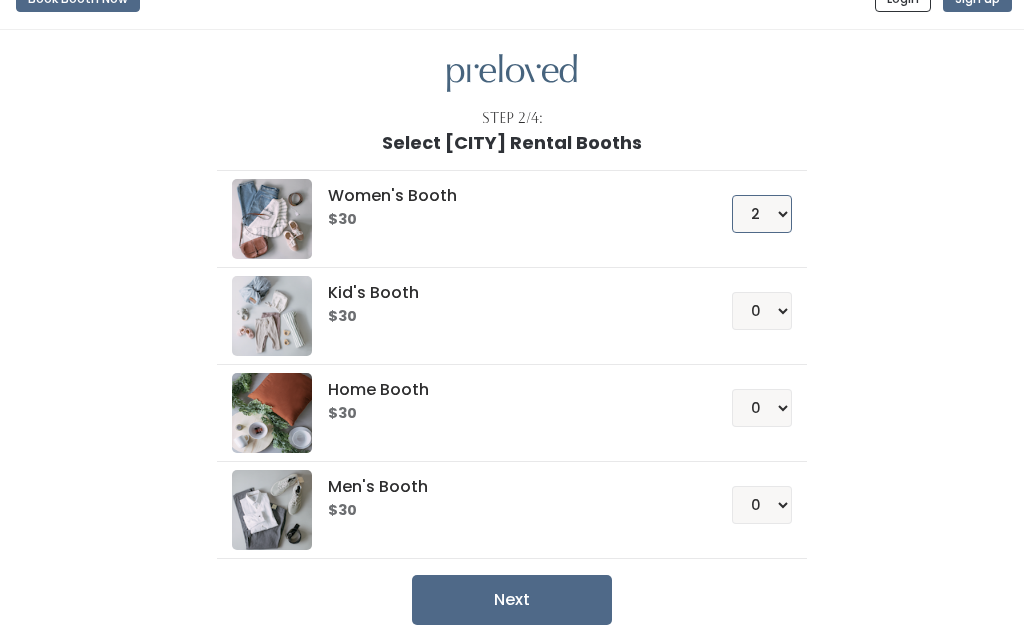 select on "1" 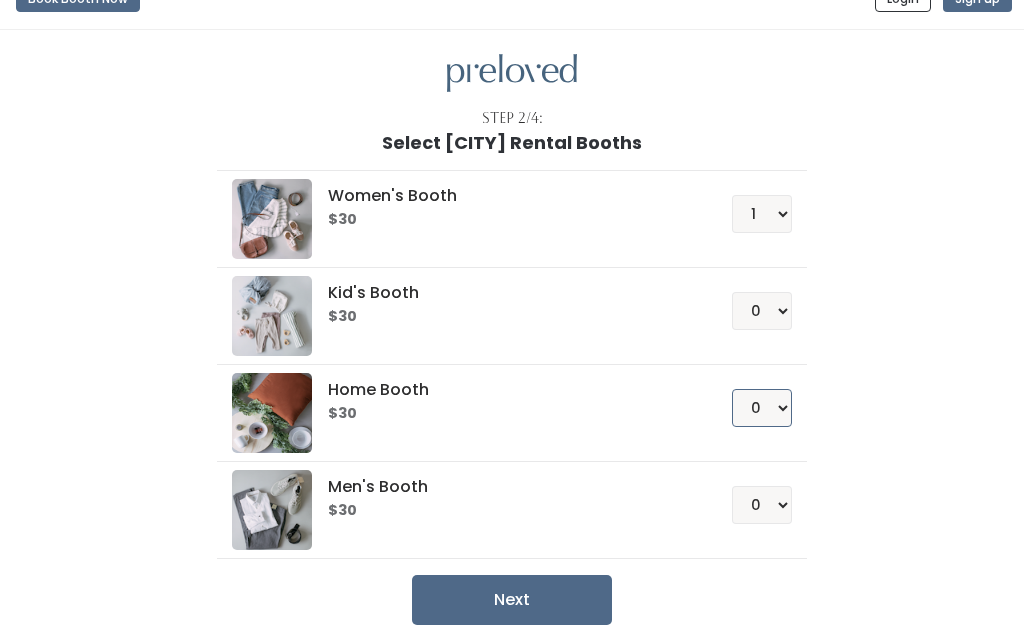 select on "1" 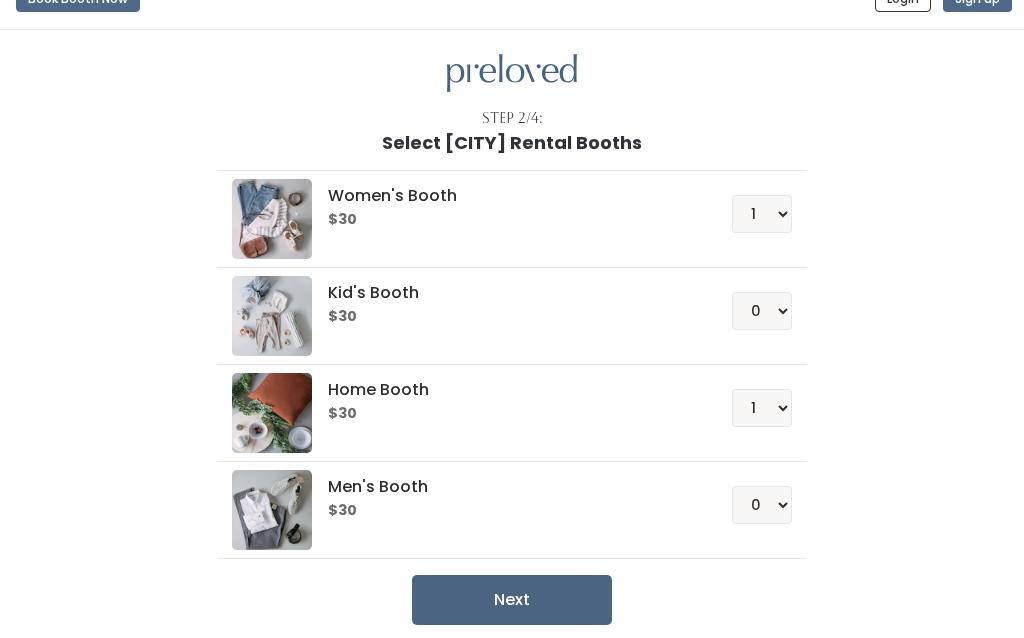 click on "Next" at bounding box center (512, 600) 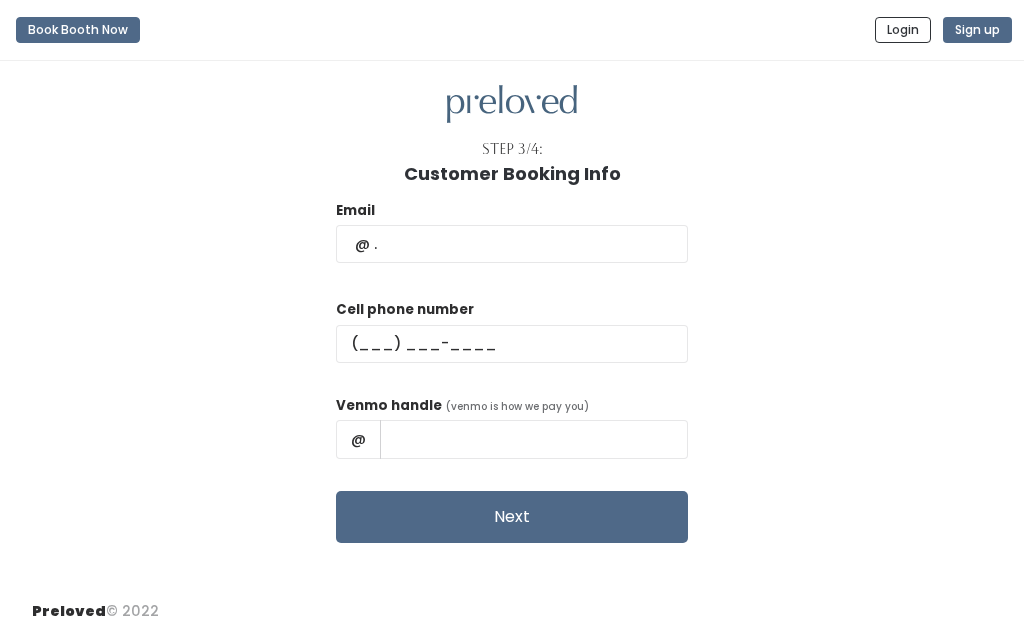 scroll, scrollTop: 0, scrollLeft: 0, axis: both 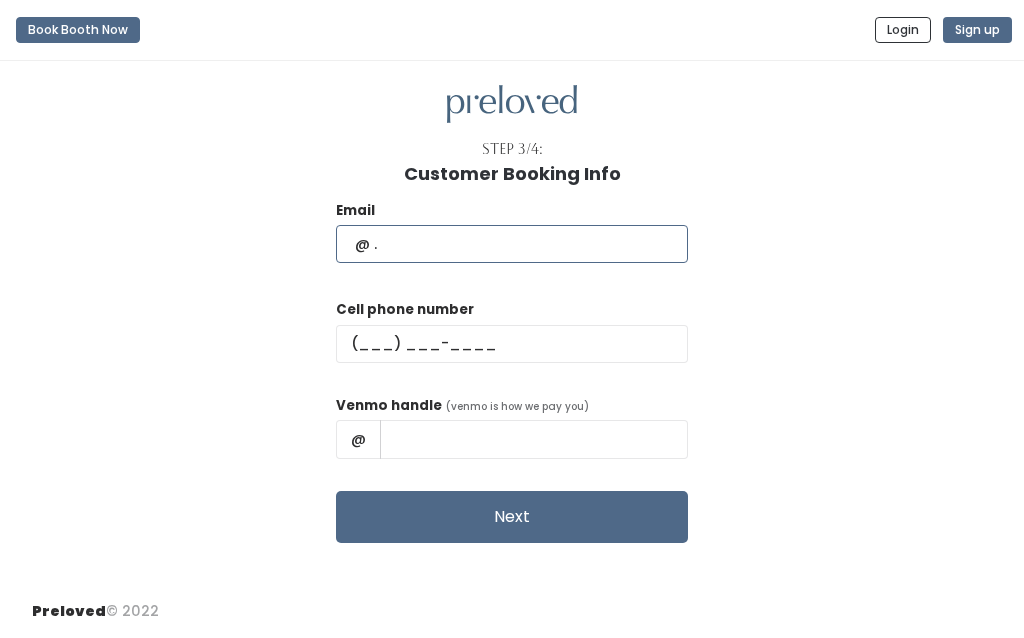 click at bounding box center (512, 244) 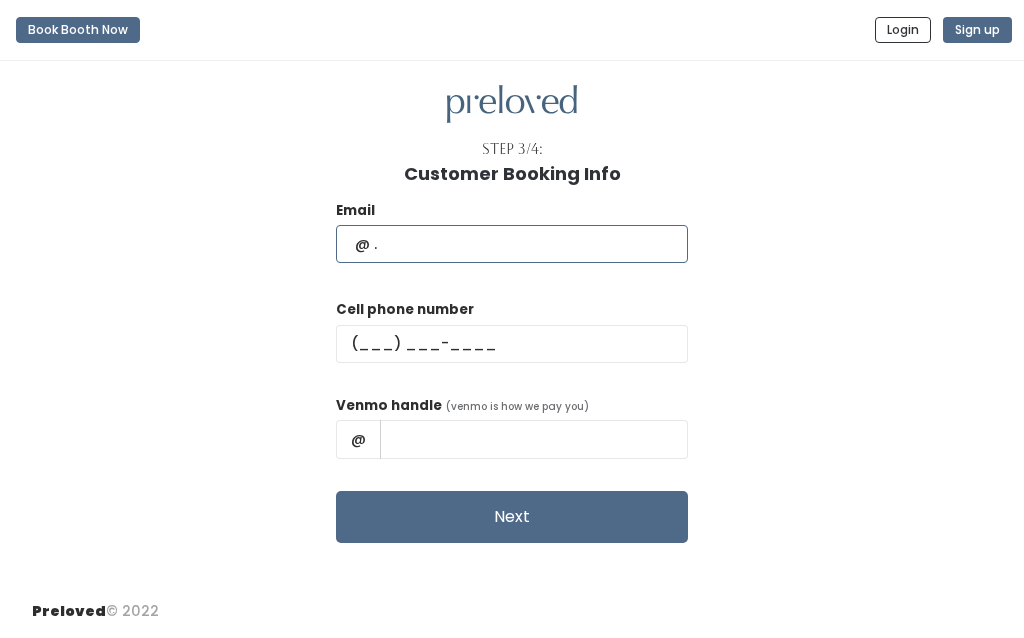 type on "bethchall4@gmail.com" 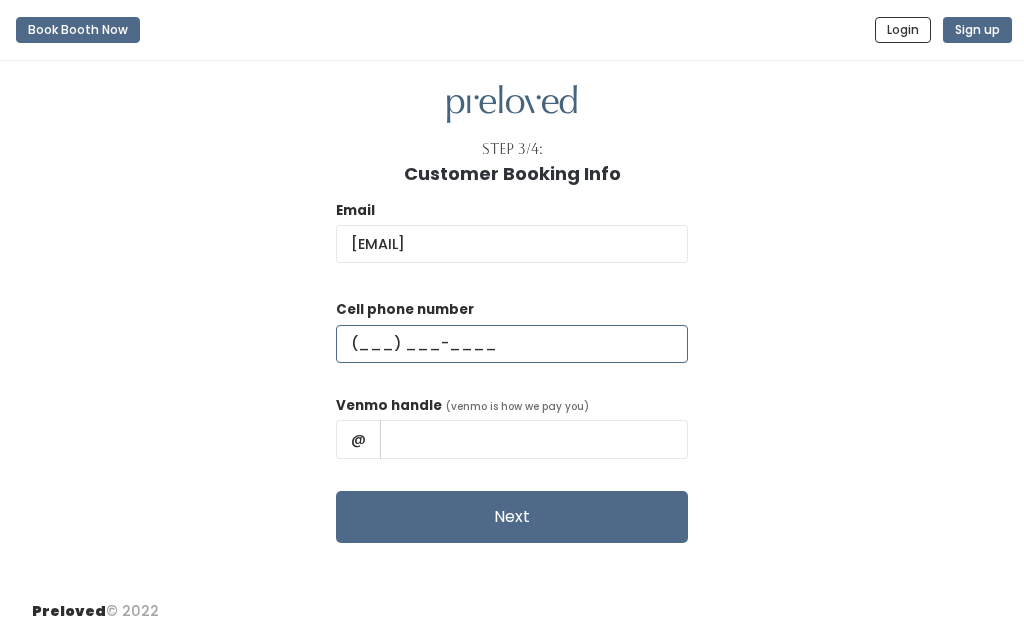 type on "(202) 631-6206" 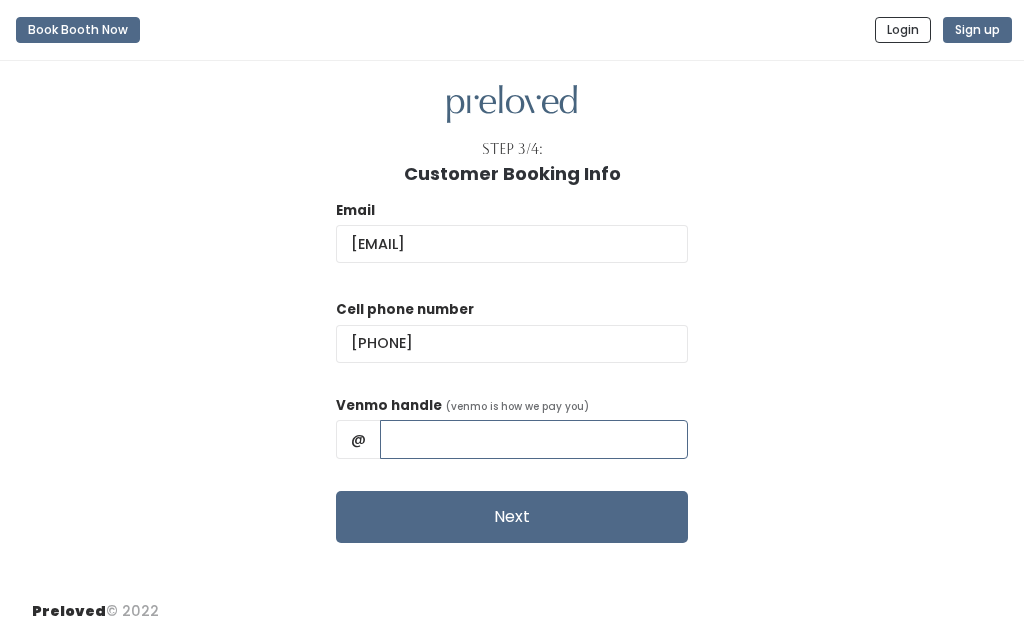 click at bounding box center (534, 439) 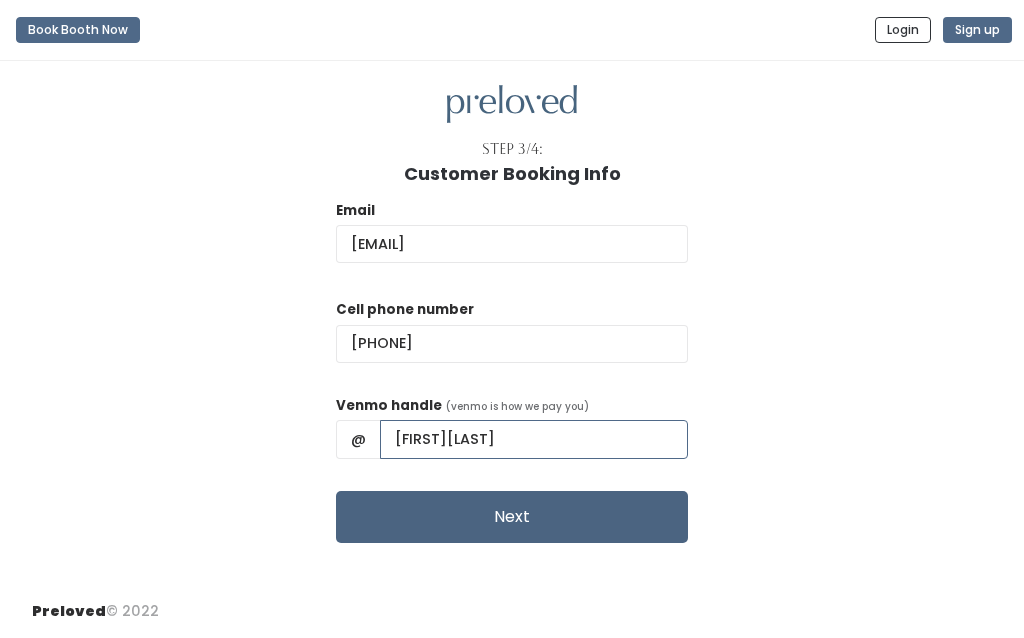 type on "BethCroff25" 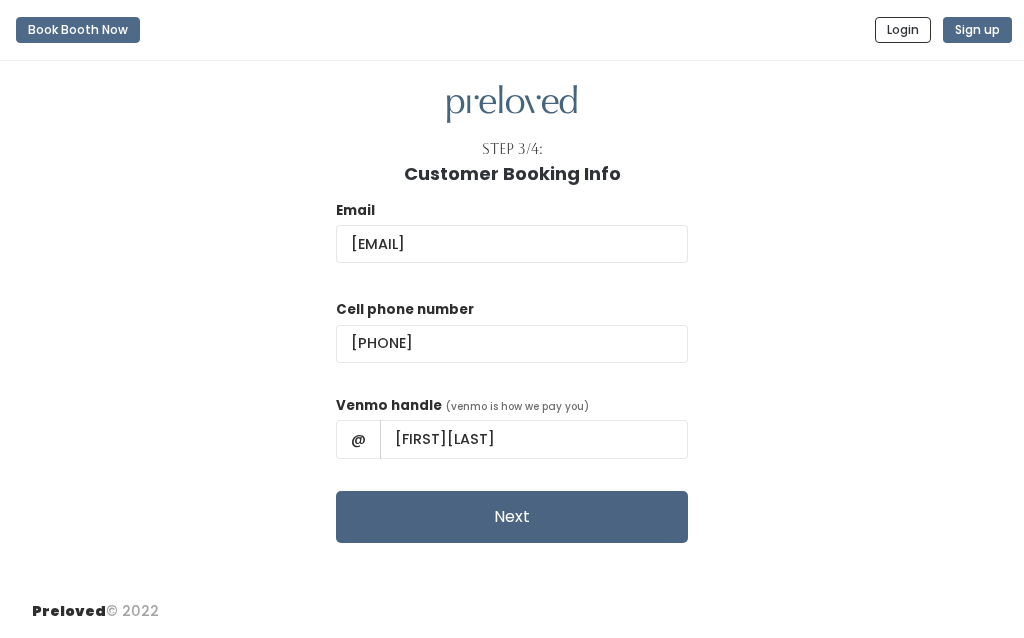 click on "Next" at bounding box center [512, 517] 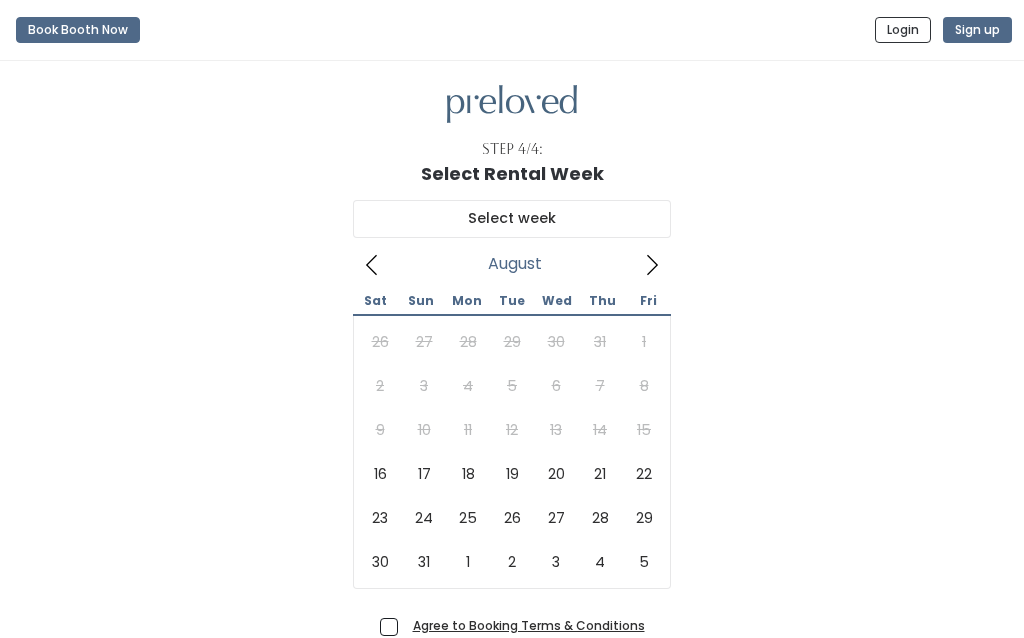 scroll, scrollTop: 0, scrollLeft: 0, axis: both 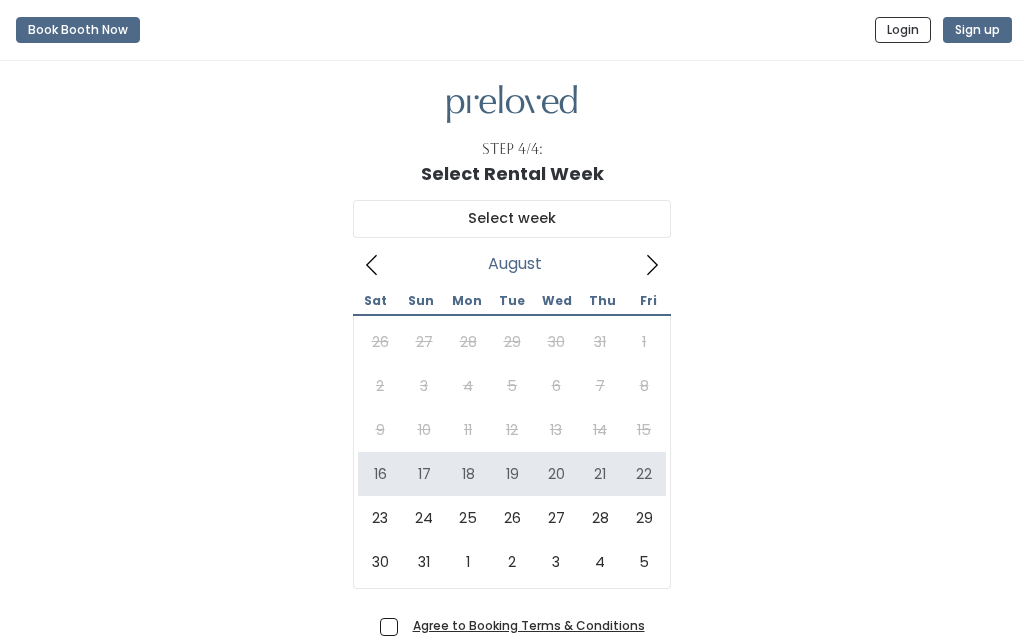 click 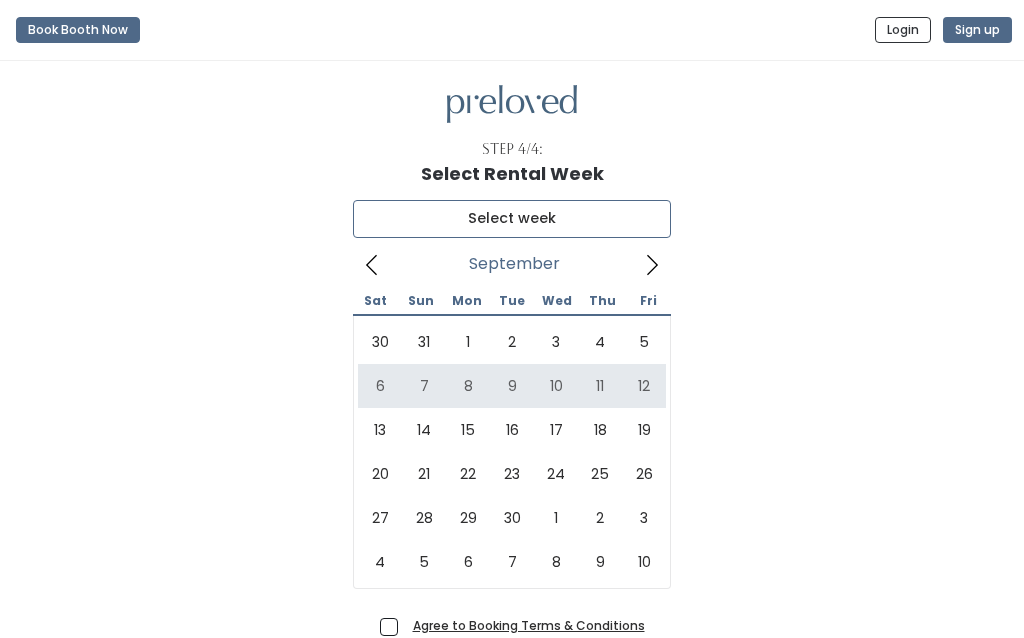 type on "September 6 to September 12" 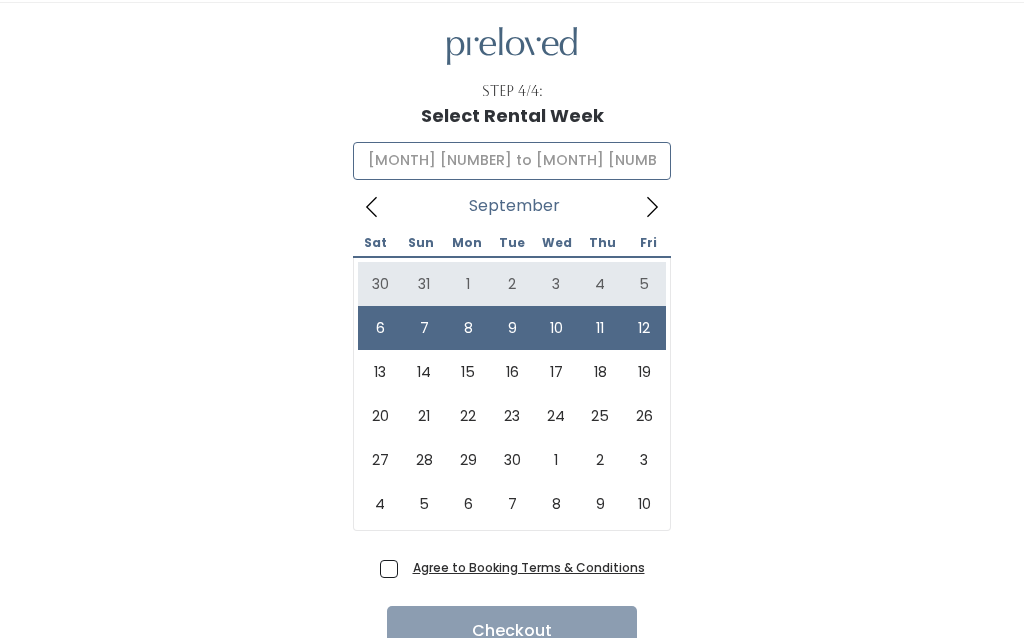 scroll, scrollTop: 65, scrollLeft: 0, axis: vertical 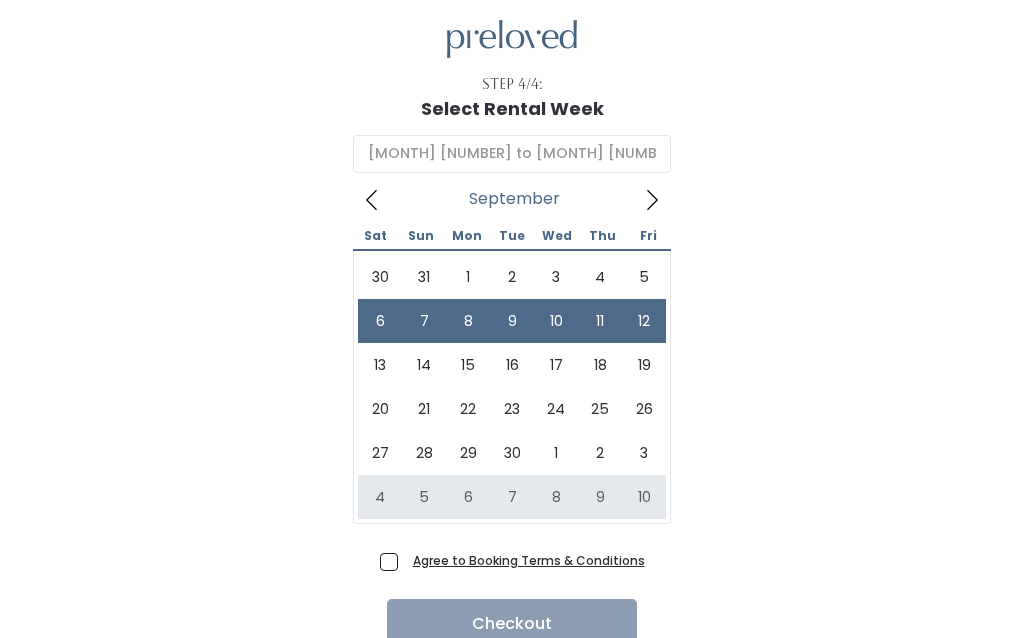 click on "Agree to Booking Terms & Conditions" at bounding box center [525, 560] 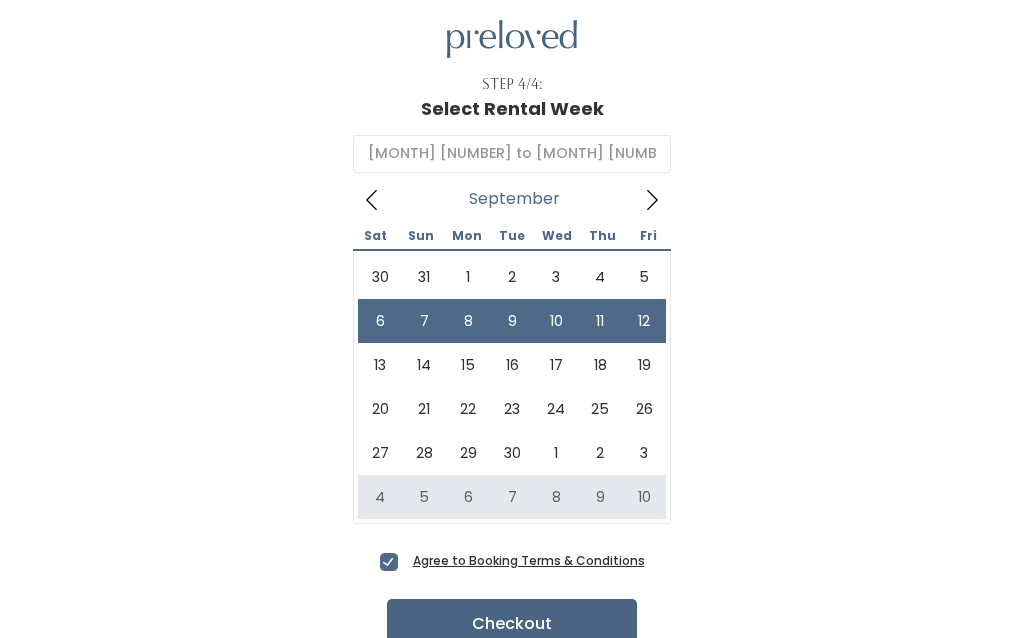 click on "Checkout" at bounding box center [512, 624] 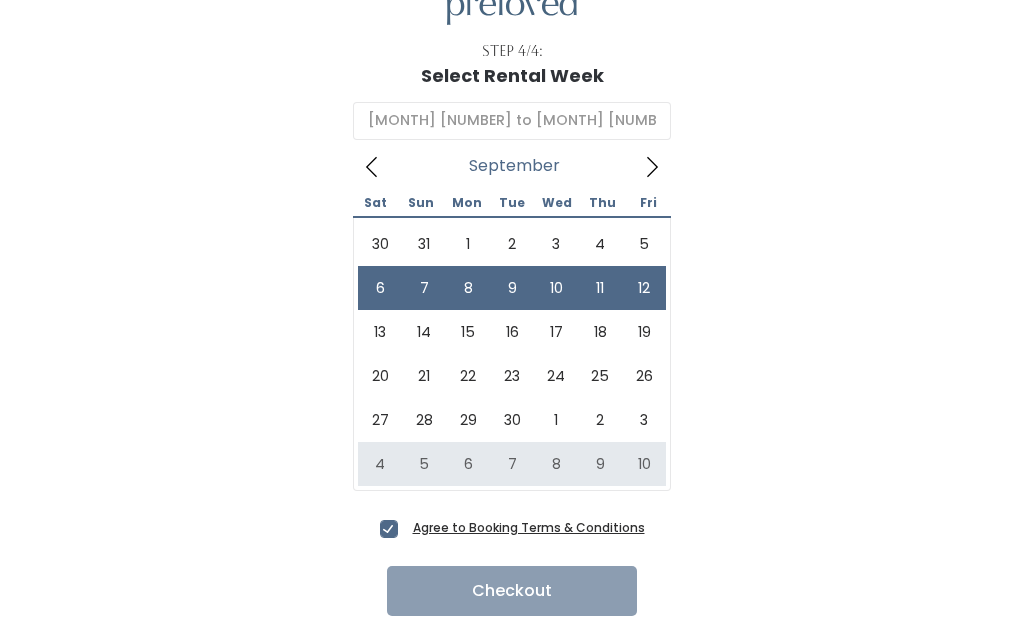 scroll, scrollTop: 152, scrollLeft: 0, axis: vertical 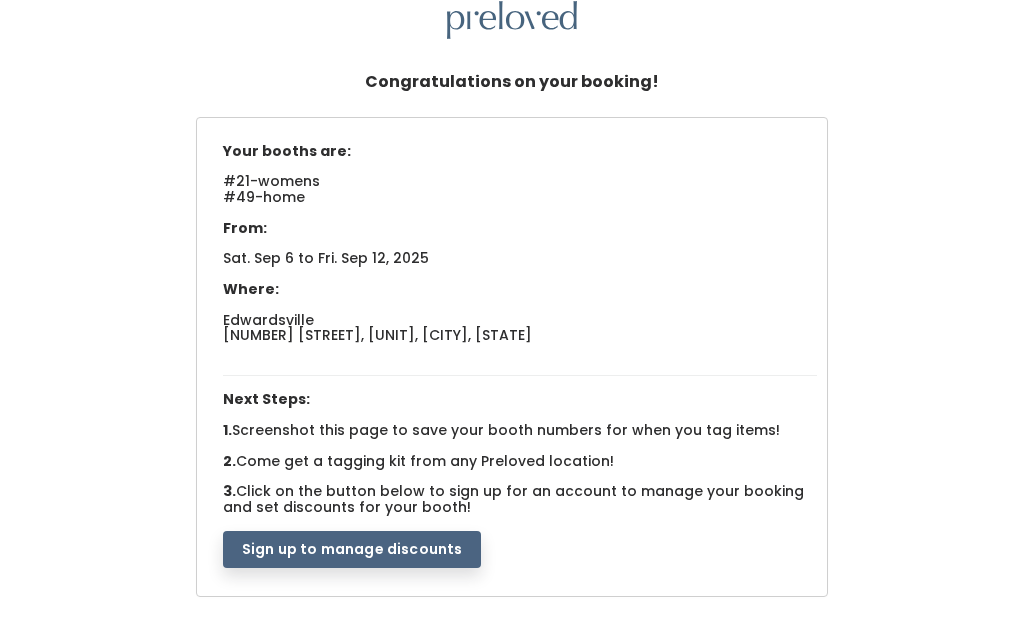 click on "Sign up to manage discounts" at bounding box center (352, 550) 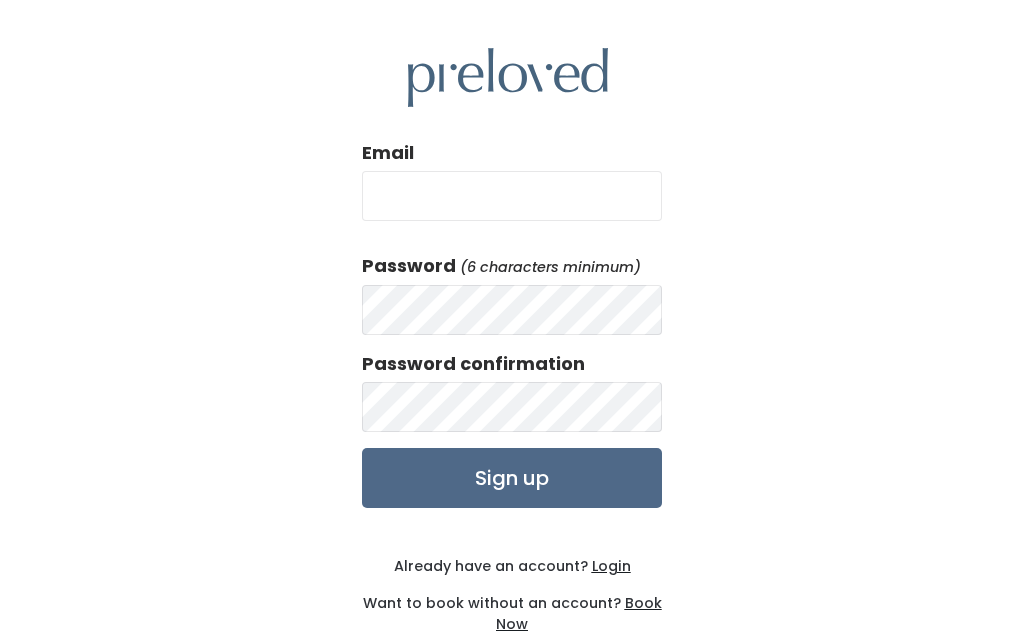 scroll, scrollTop: 0, scrollLeft: 0, axis: both 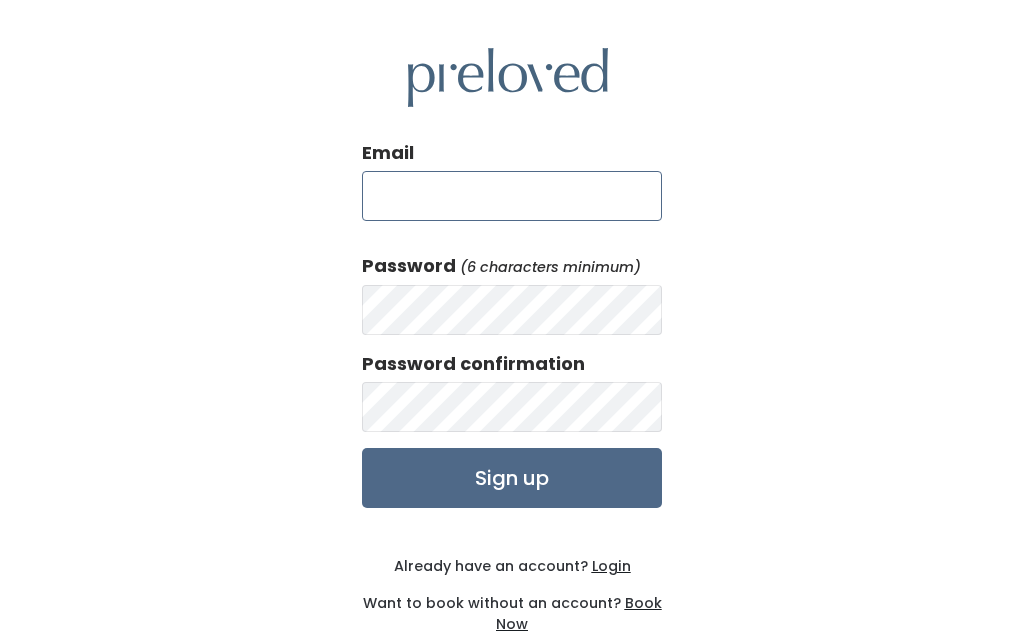 type on "[EMAIL]" 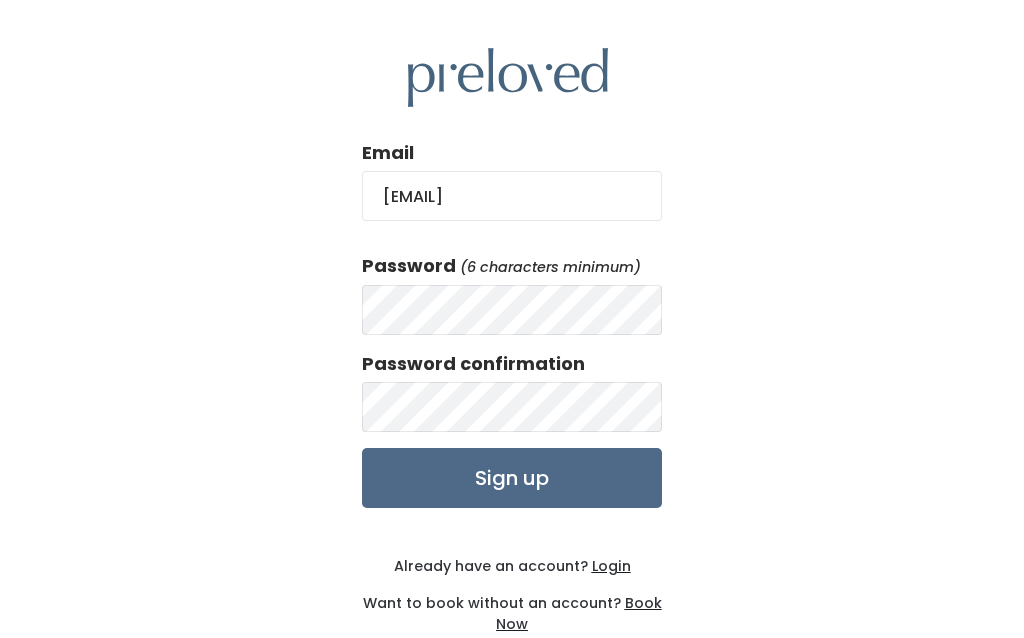 click on "Email
[EMAIL]
Password
(6 characters minimum)
Password confirmation
Sign up
Already have an account?
Login
Want to book without an account?
Book Now" at bounding box center (512, 341) 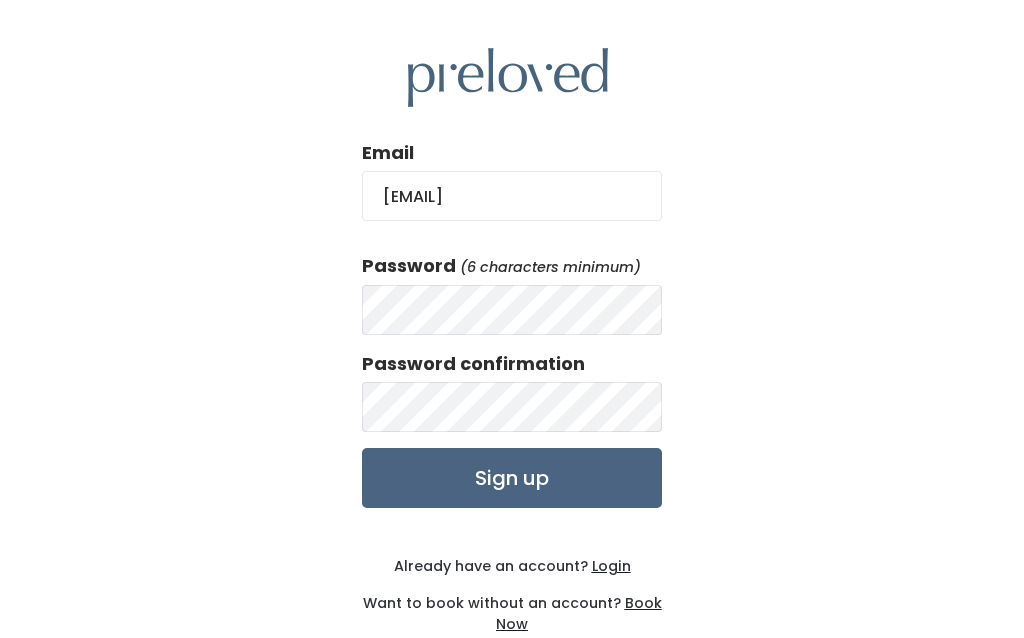 click on "Sign up" at bounding box center [512, 478] 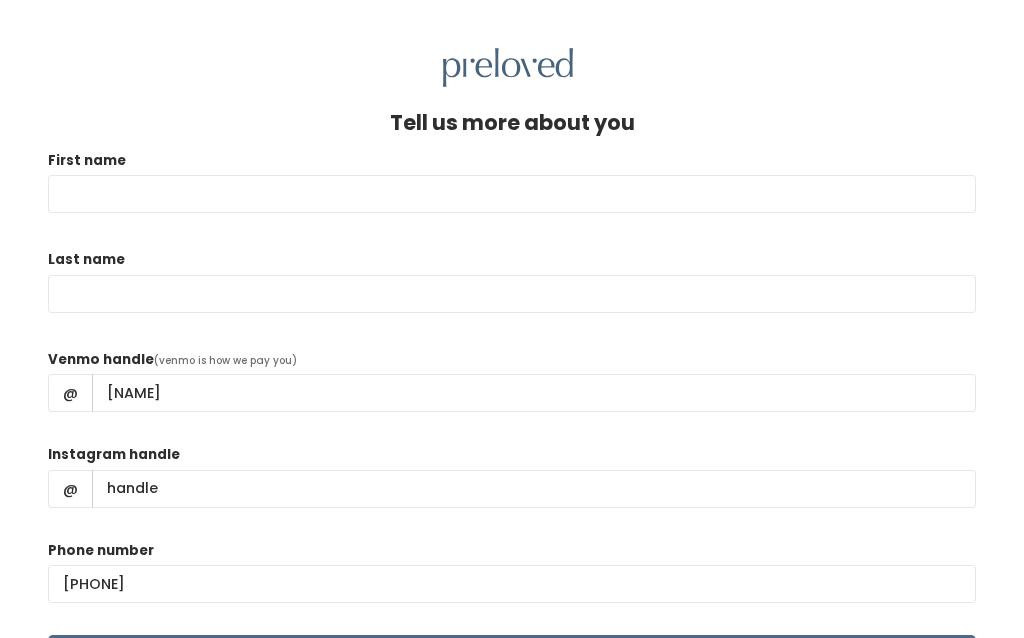 scroll, scrollTop: 0, scrollLeft: 0, axis: both 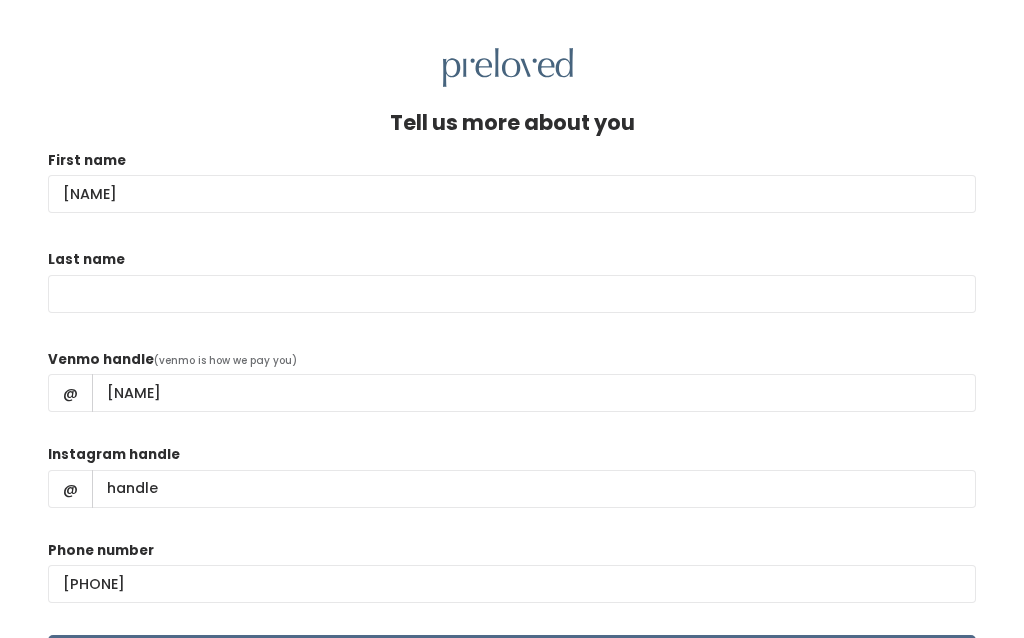 type on "[NAME]" 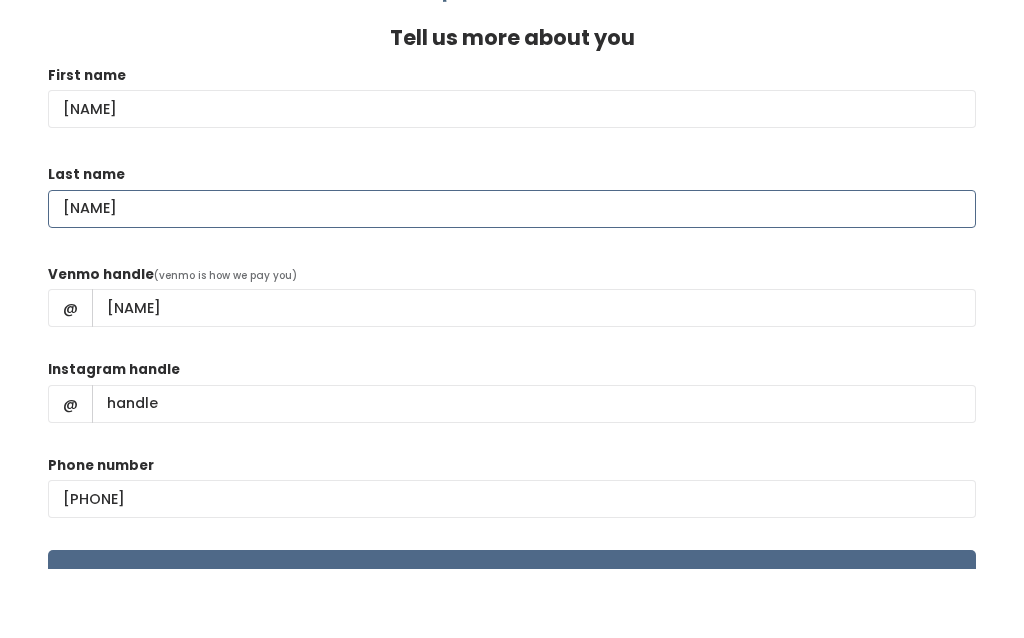 scroll, scrollTop: 24, scrollLeft: 0, axis: vertical 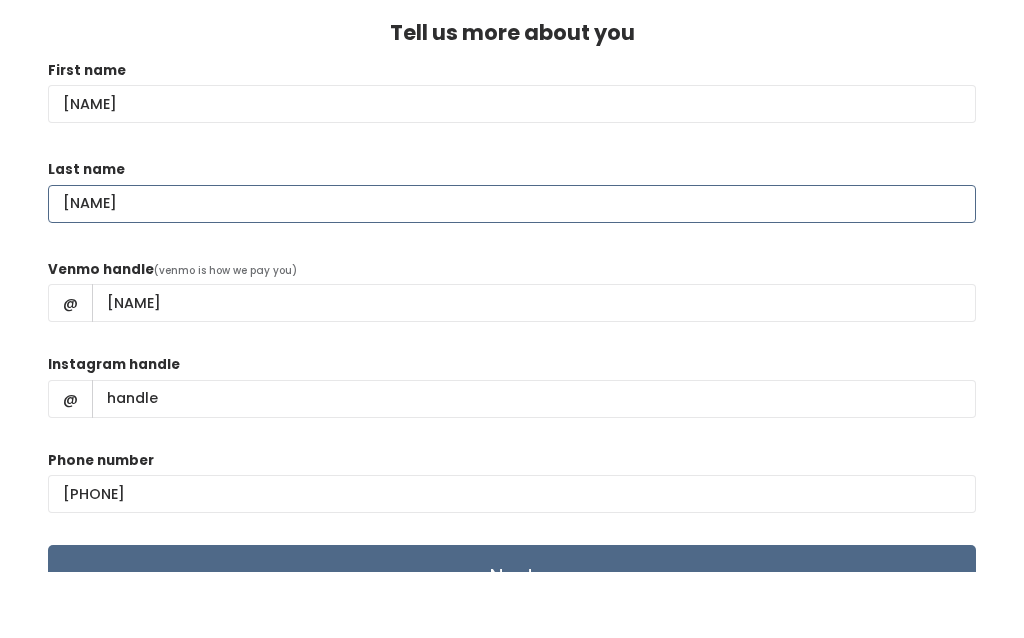 type on "[NAME]" 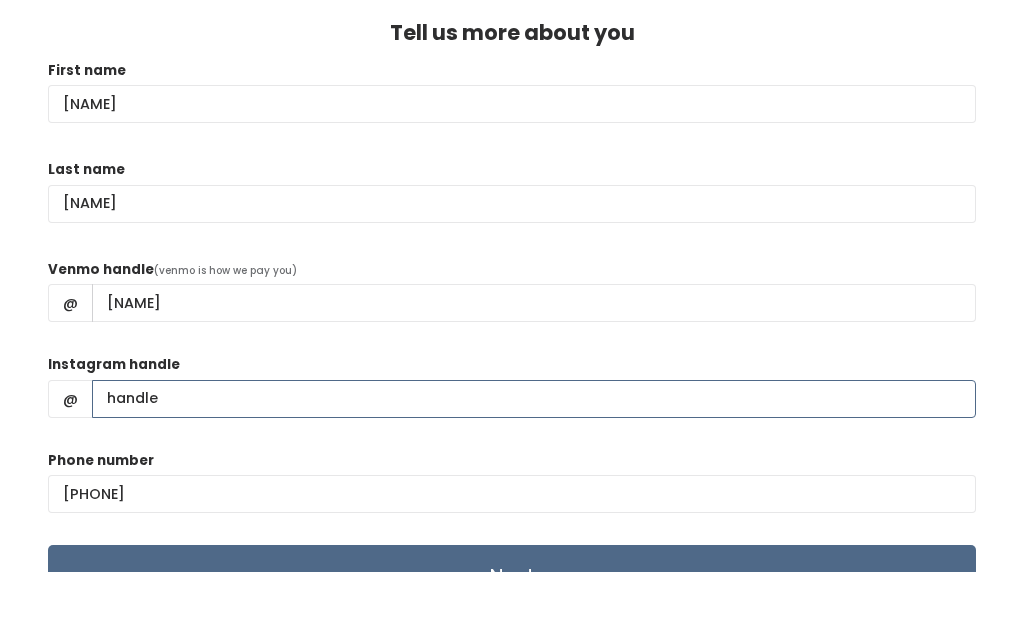 click on "Instagram handle" at bounding box center [534, 465] 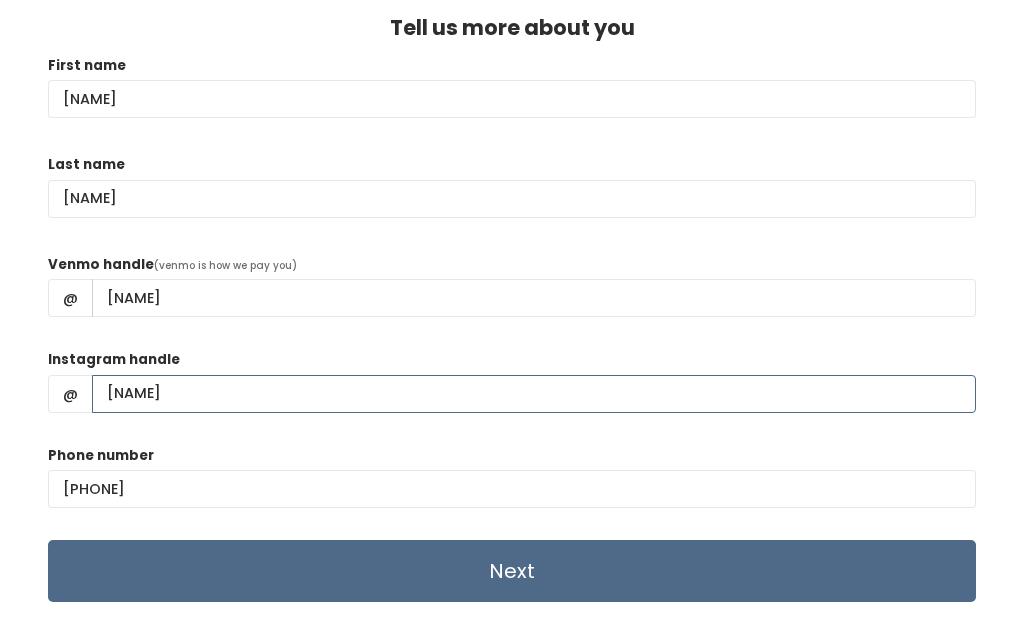 scroll, scrollTop: 156, scrollLeft: 0, axis: vertical 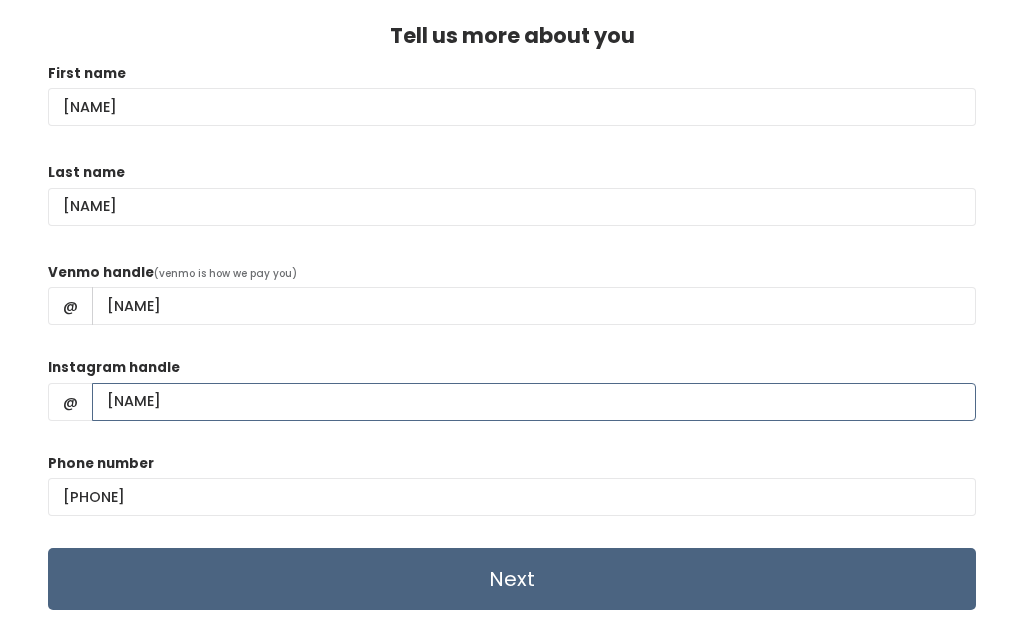type on "[NAME]" 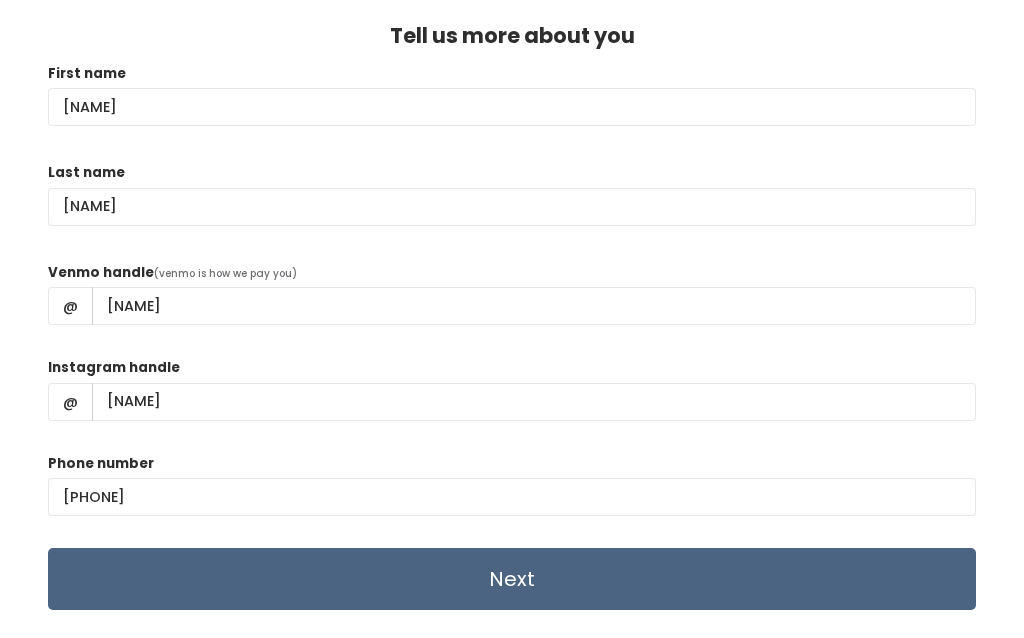 click on "Next" at bounding box center [512, 579] 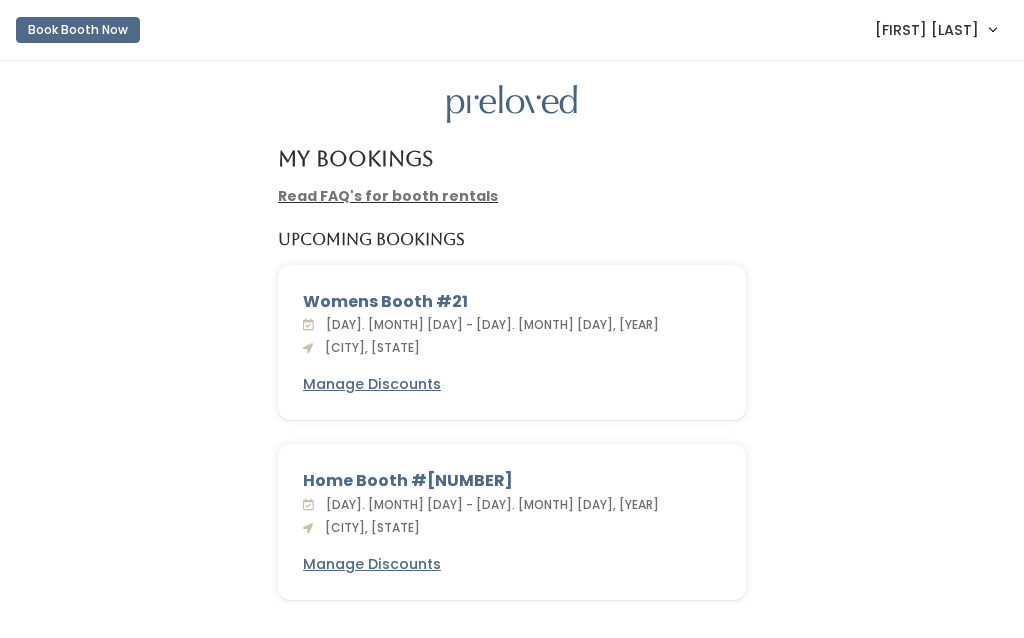 scroll, scrollTop: 0, scrollLeft: 0, axis: both 